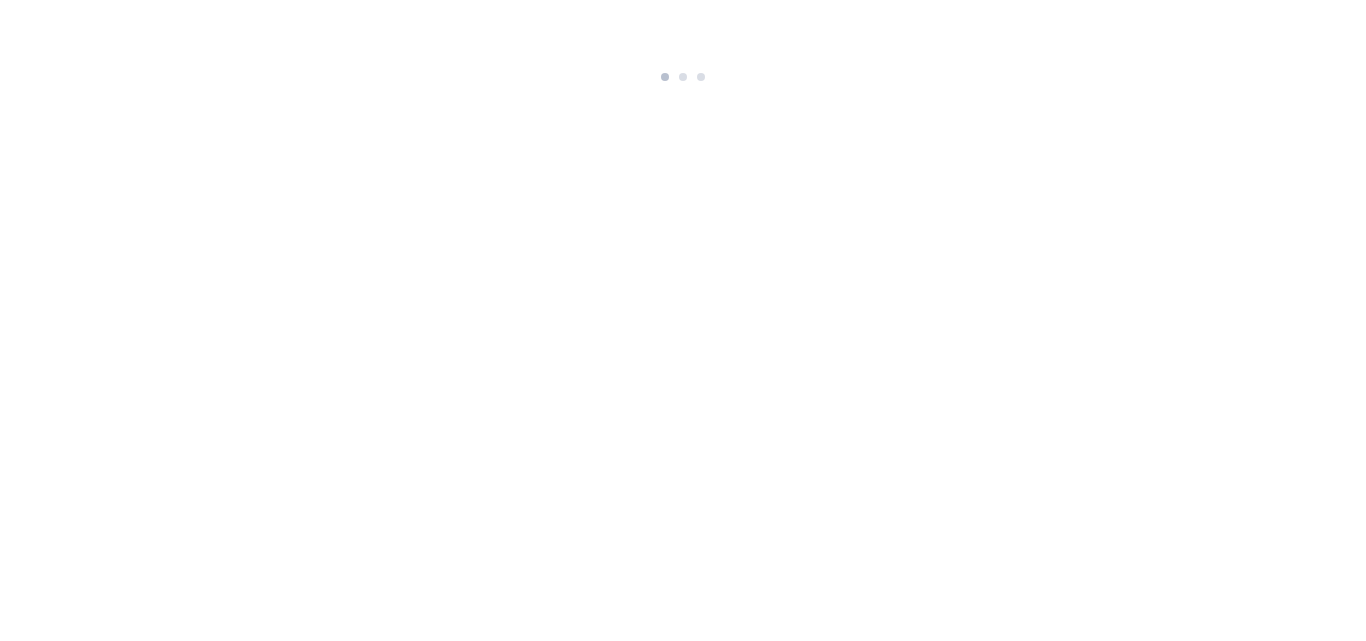 scroll, scrollTop: 0, scrollLeft: 0, axis: both 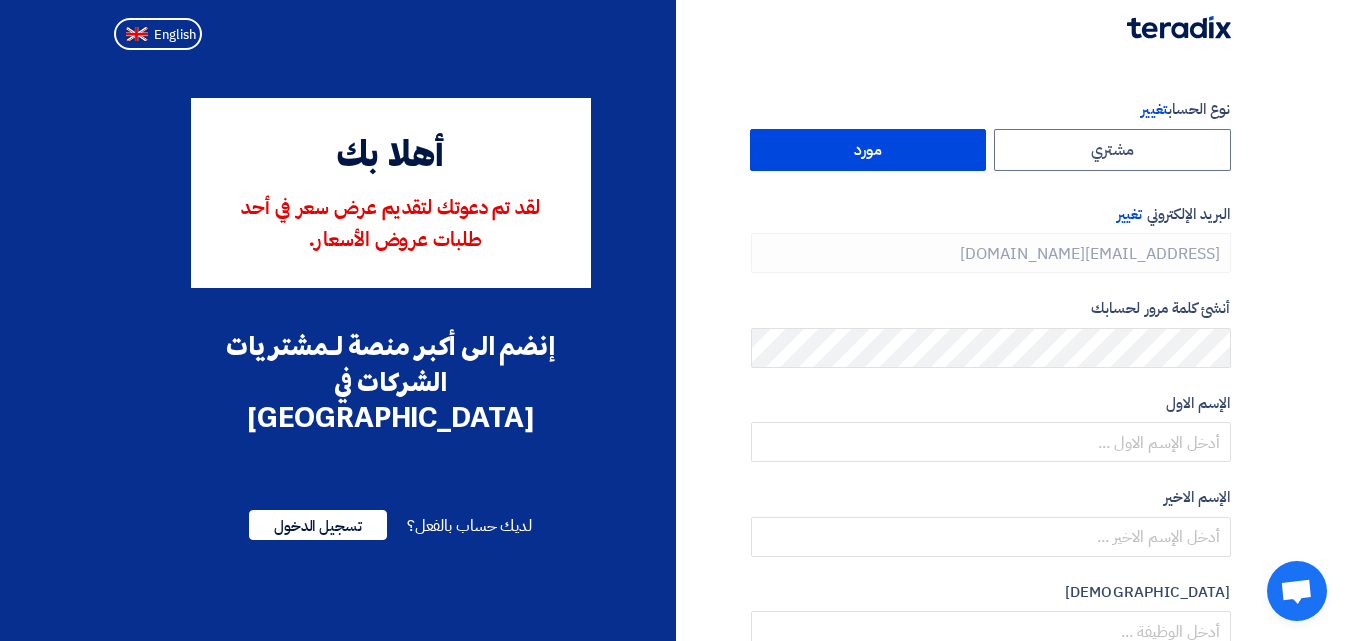 type on "[PHONE_NUMBER]" 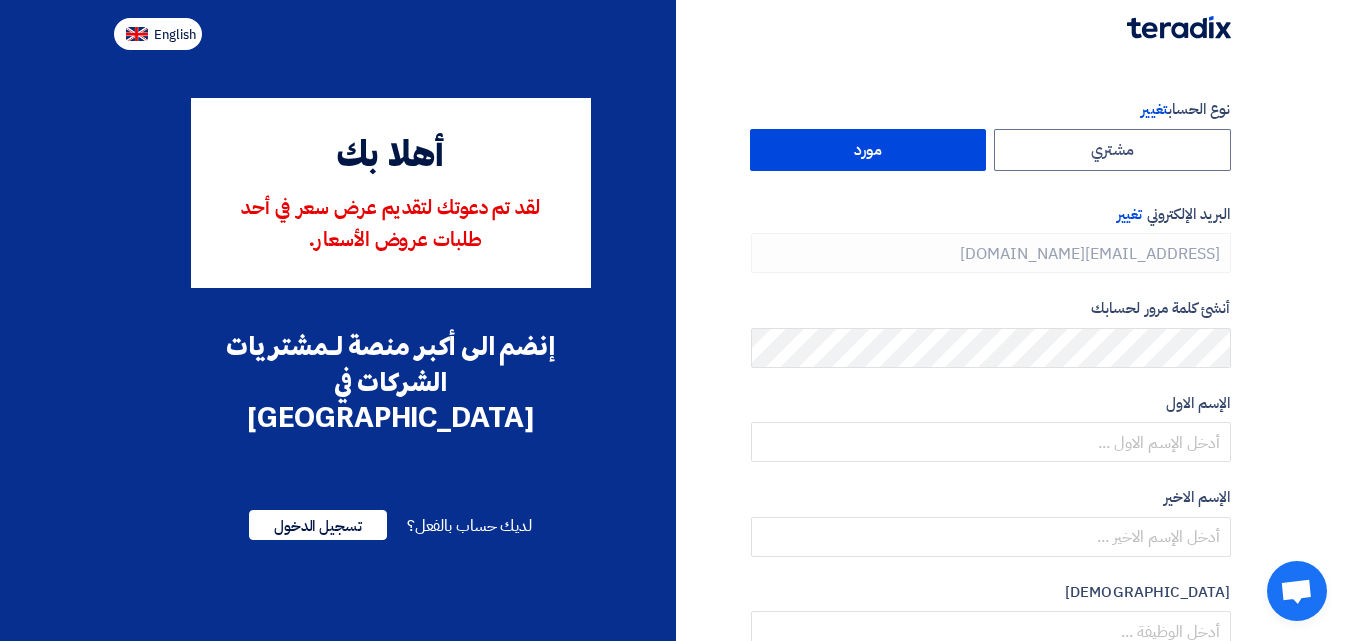 click on "English" 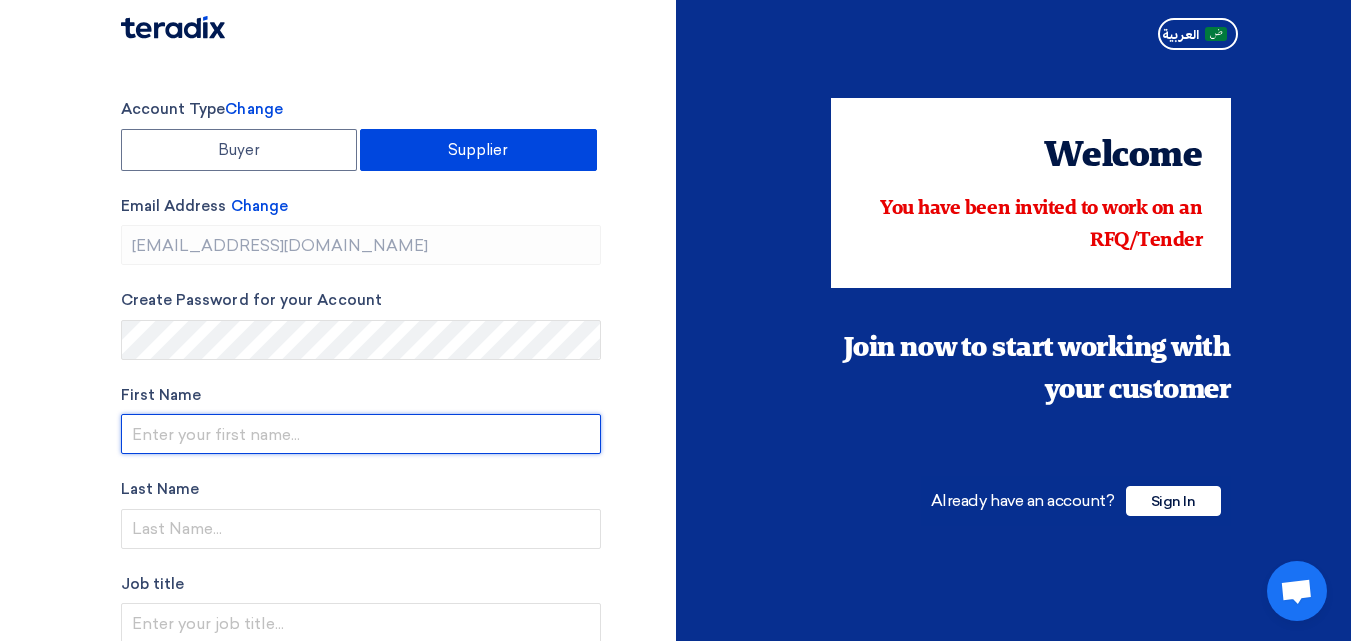 click at bounding box center (361, 434) 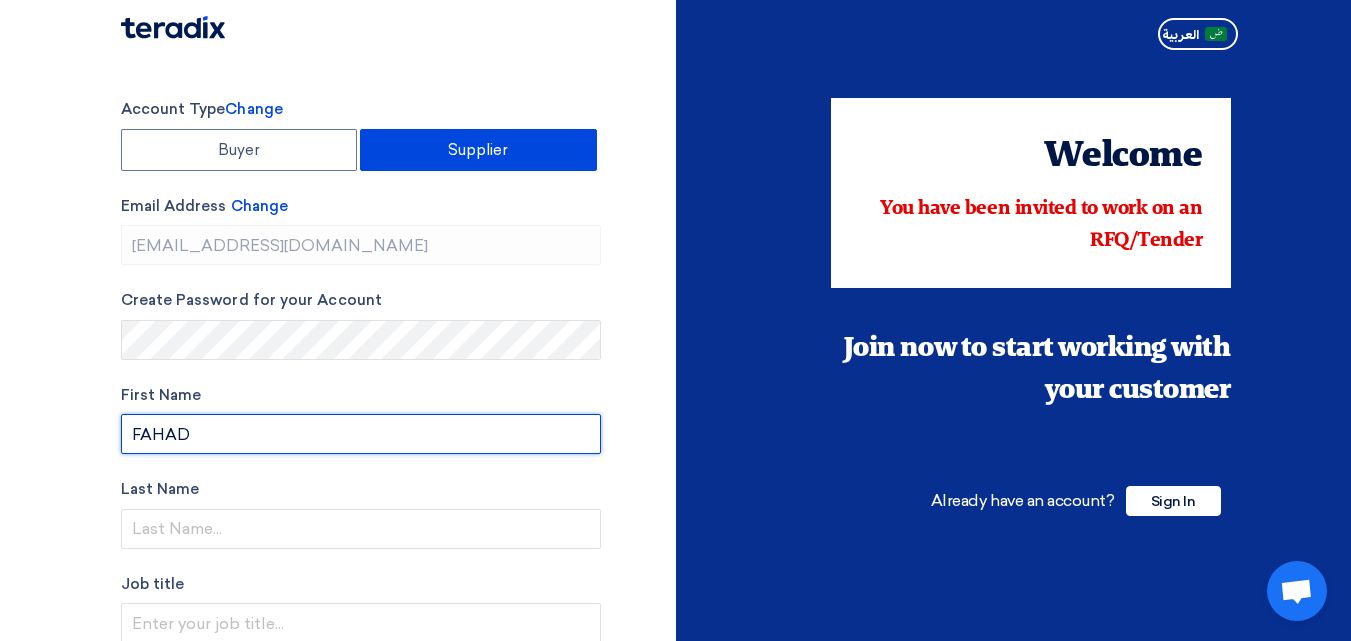 type on "FAHAD" 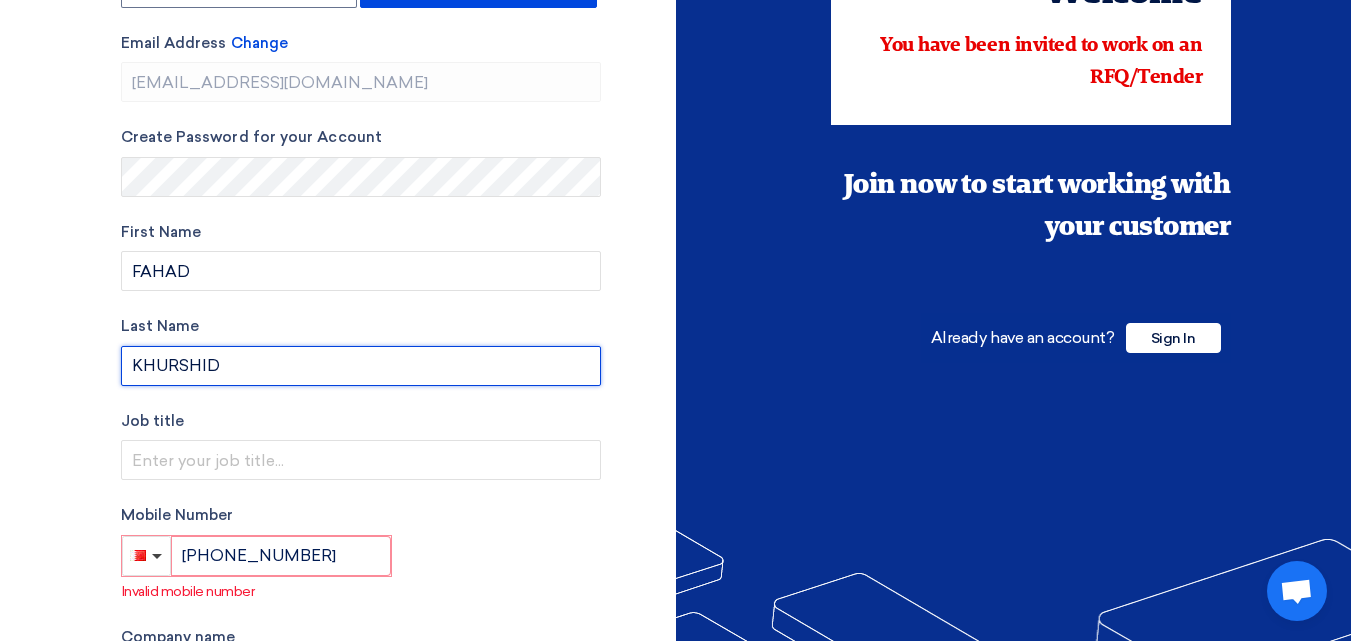 scroll, scrollTop: 229, scrollLeft: 0, axis: vertical 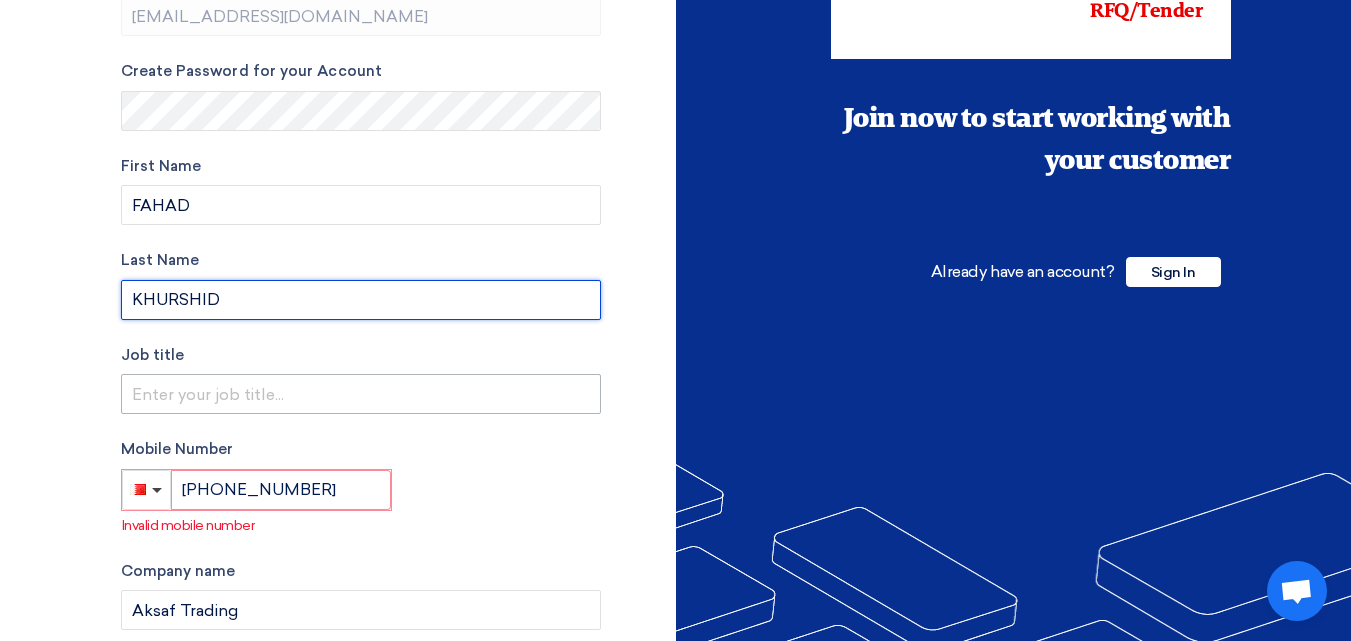 type on "KHURSHID" 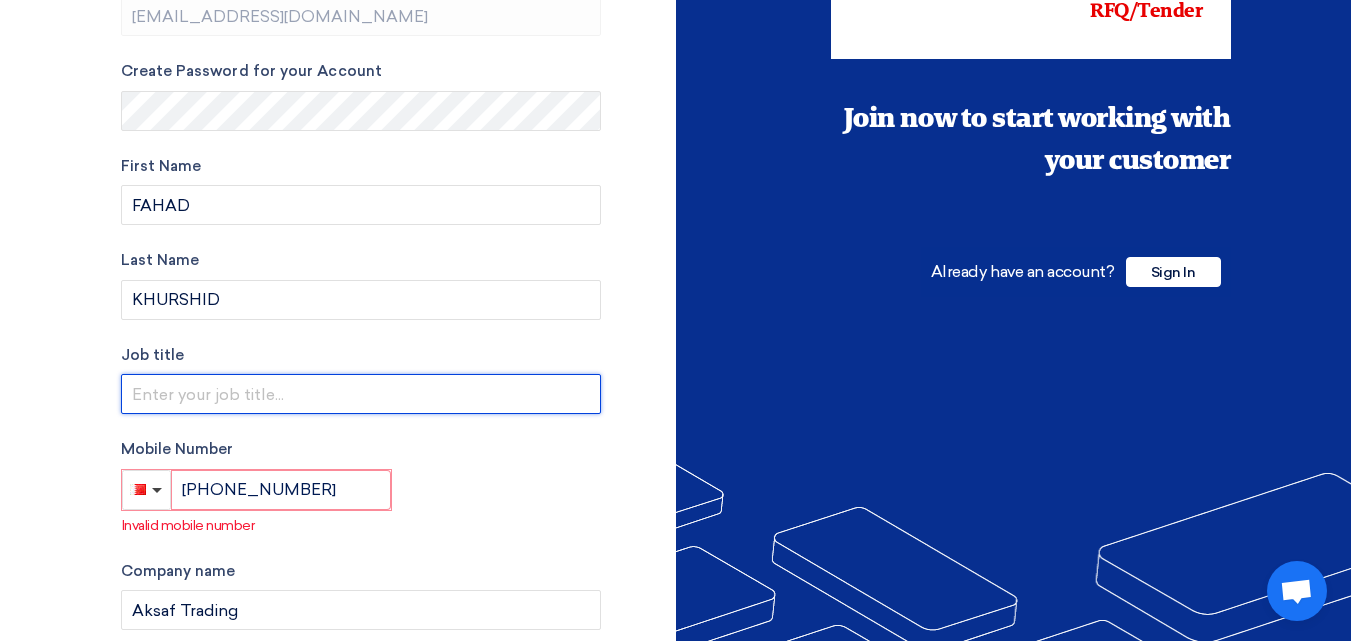 click at bounding box center (361, 394) 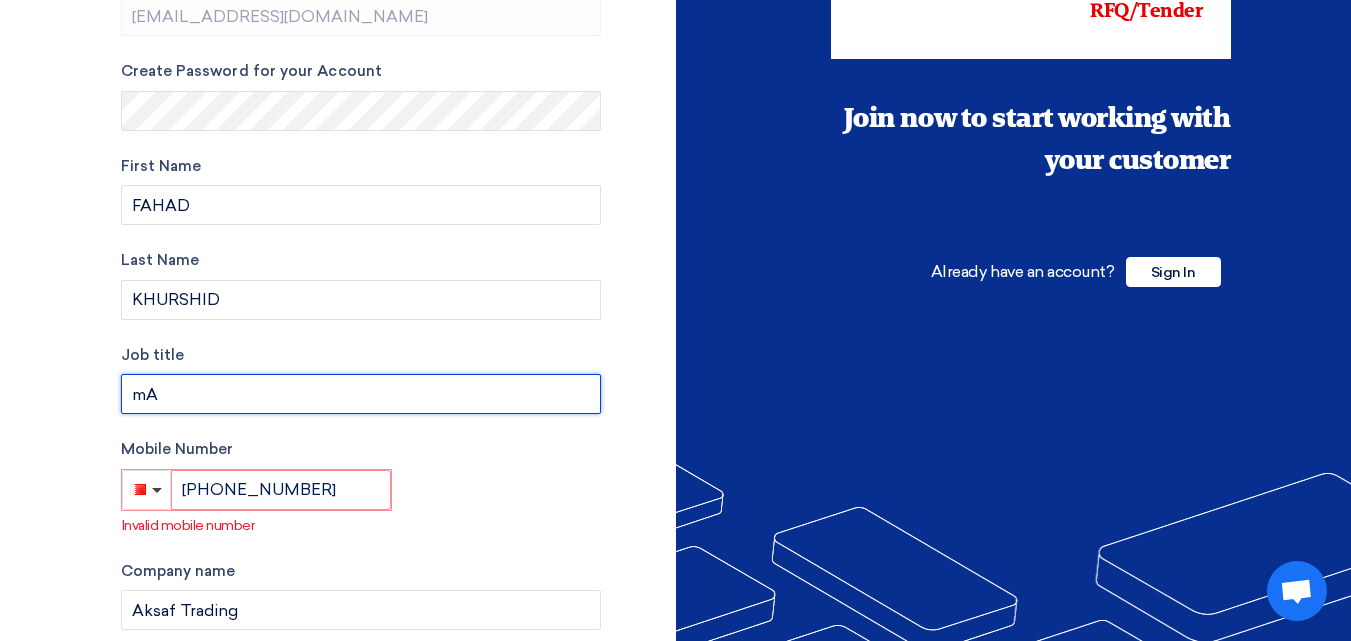type on "m" 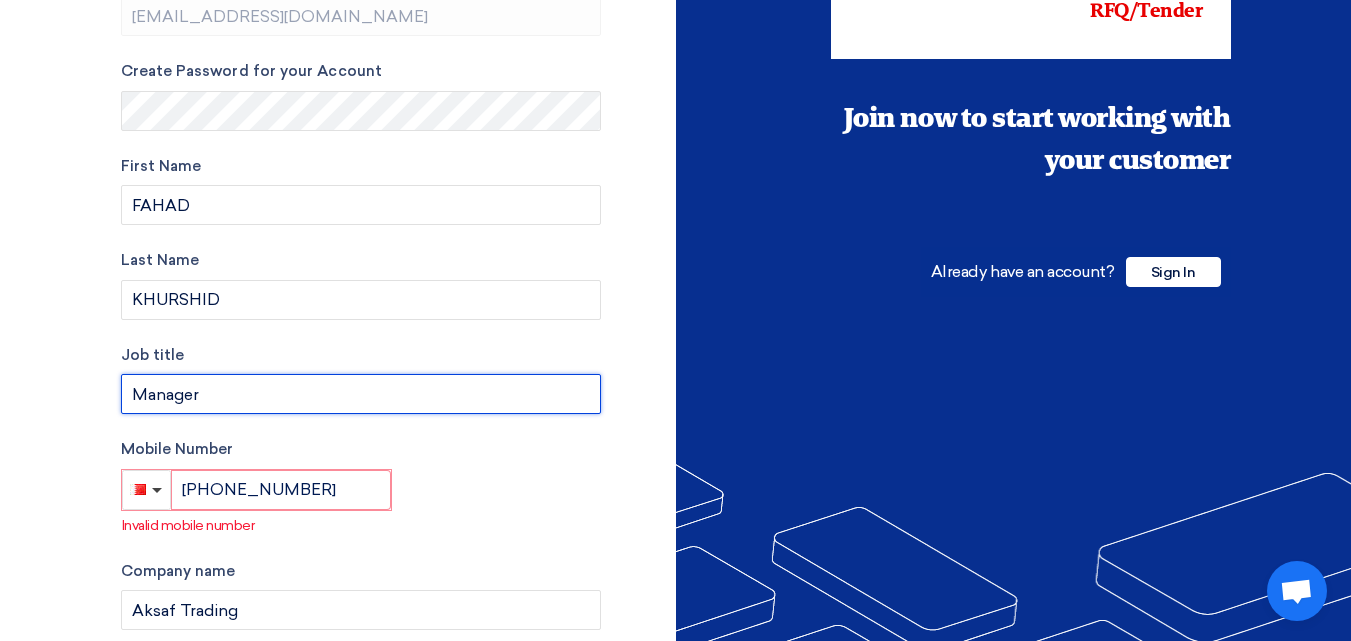 type on "Manager" 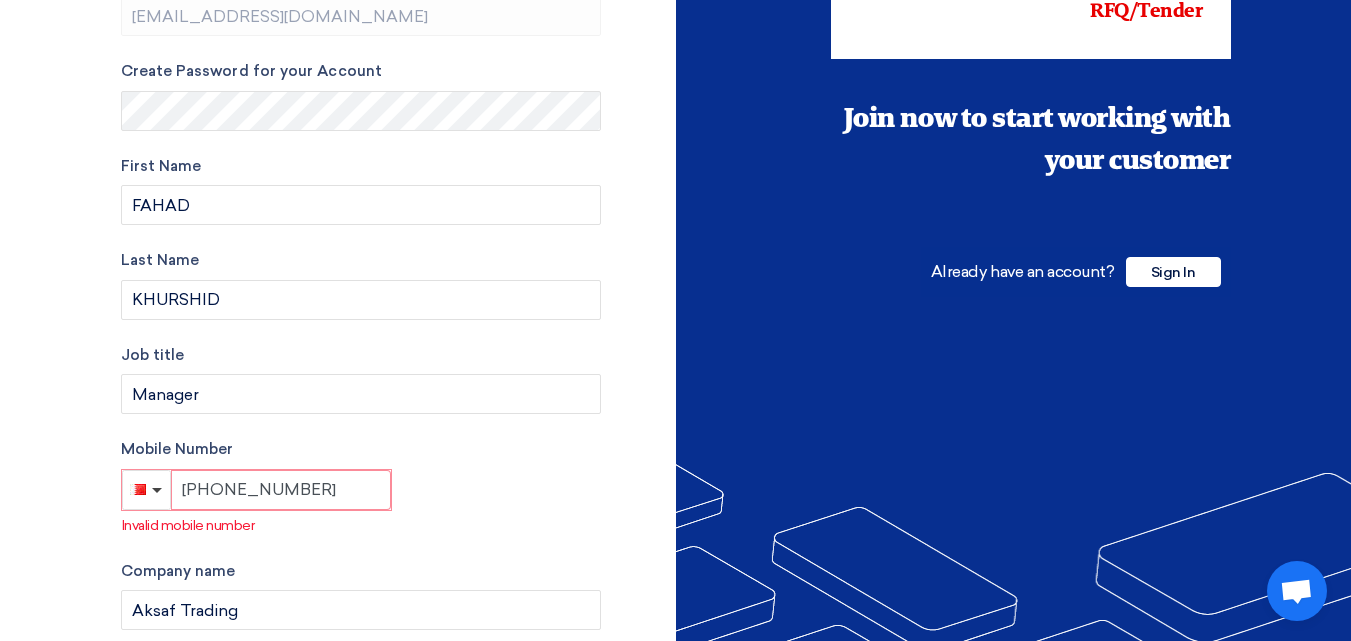 click on "[PHONE_NUMBER]" 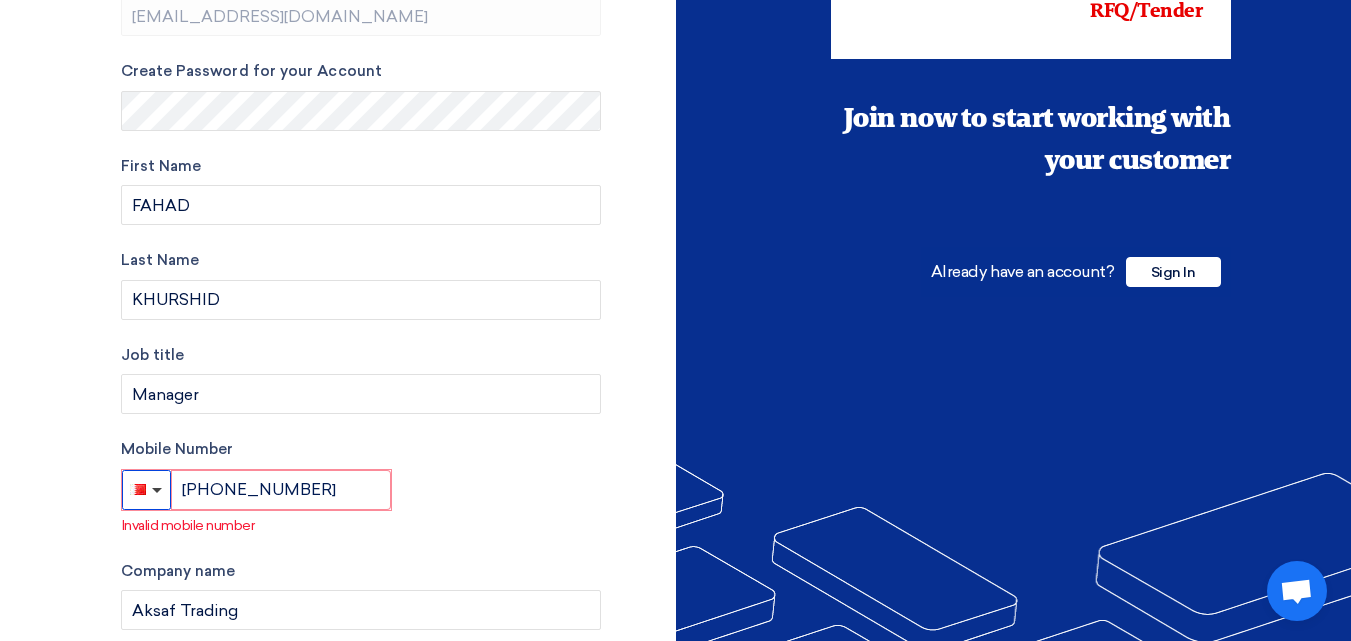 click 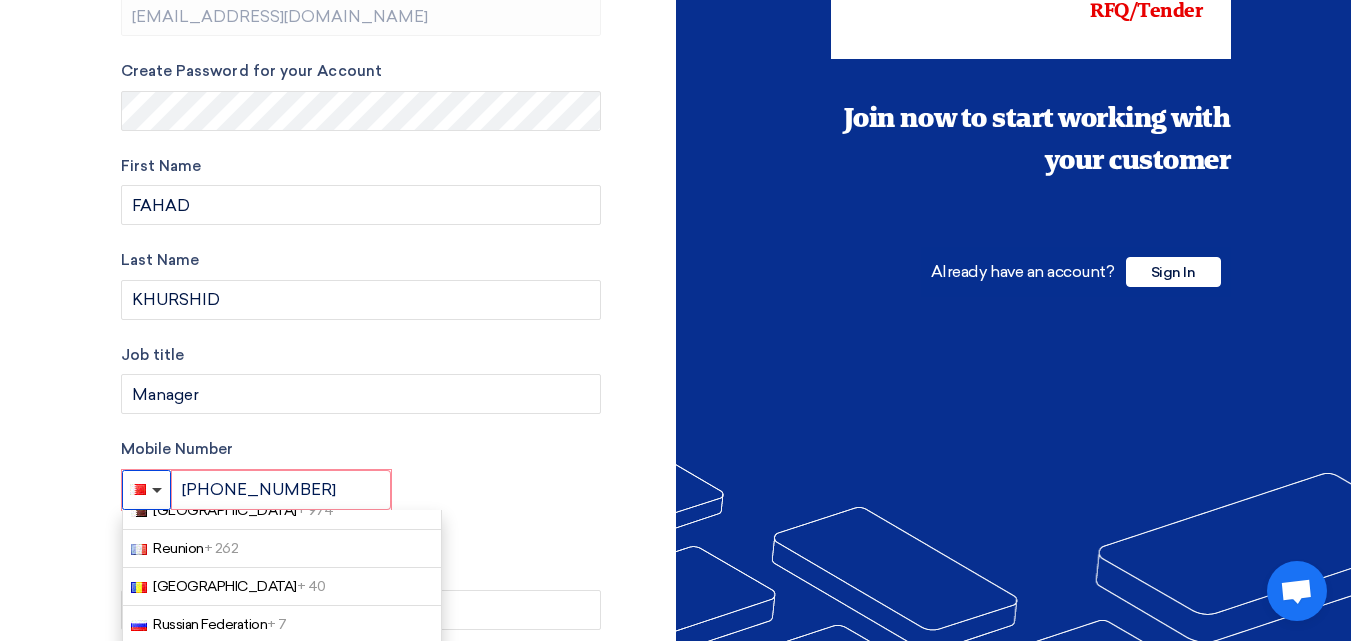 scroll, scrollTop: 6219, scrollLeft: 0, axis: vertical 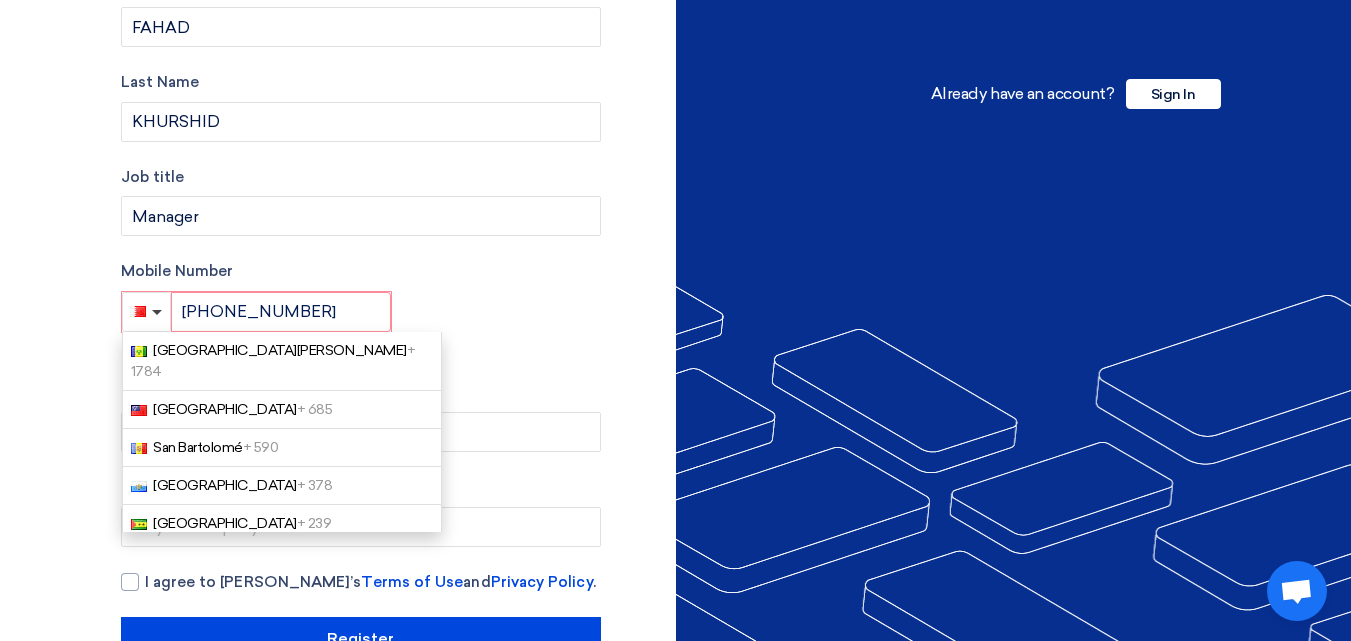 click on "+ 966" 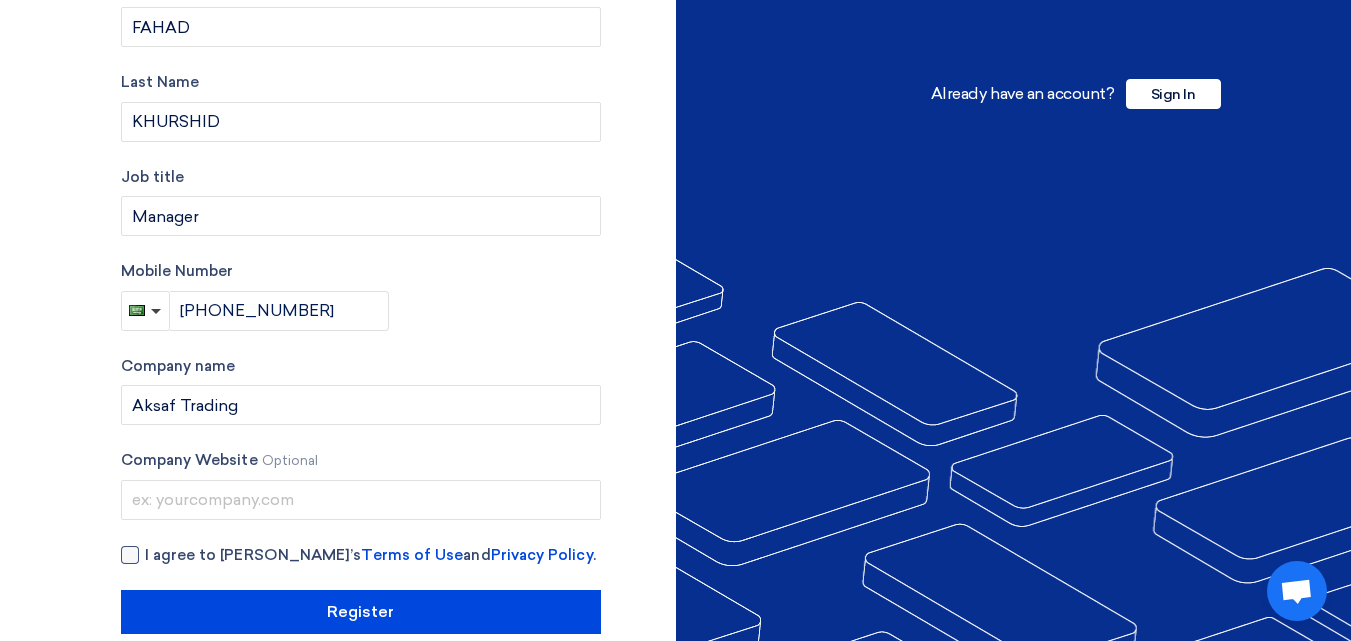 click 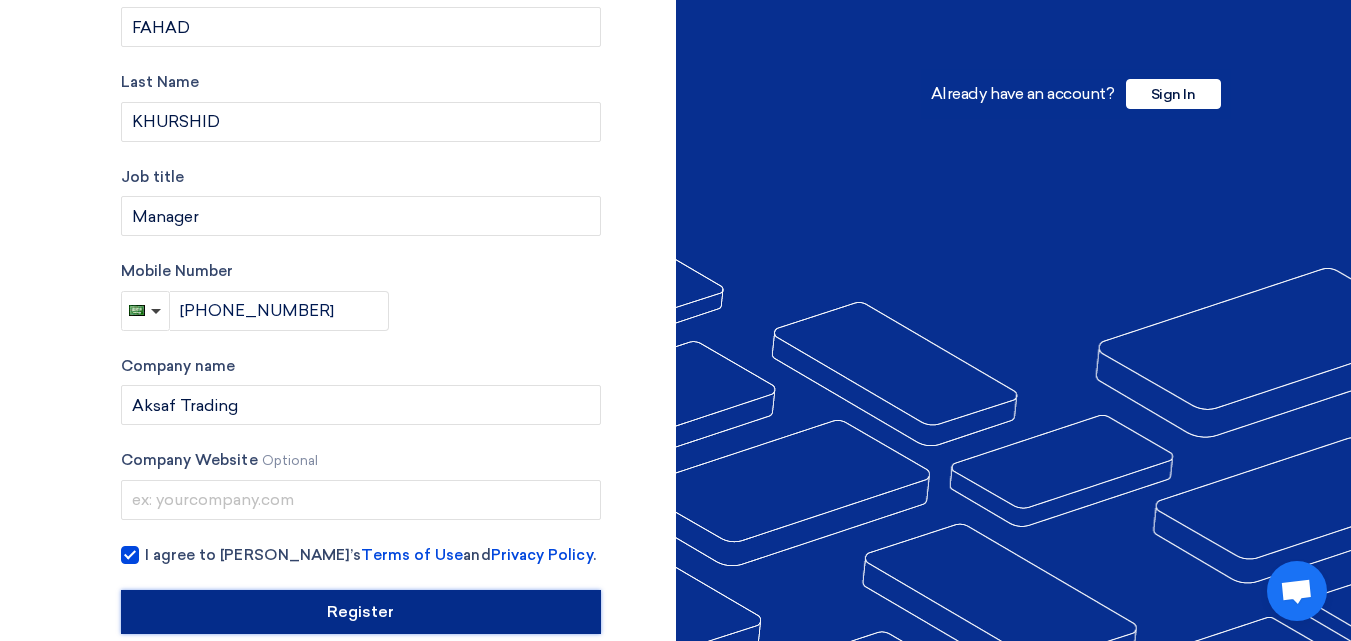click on "Register" 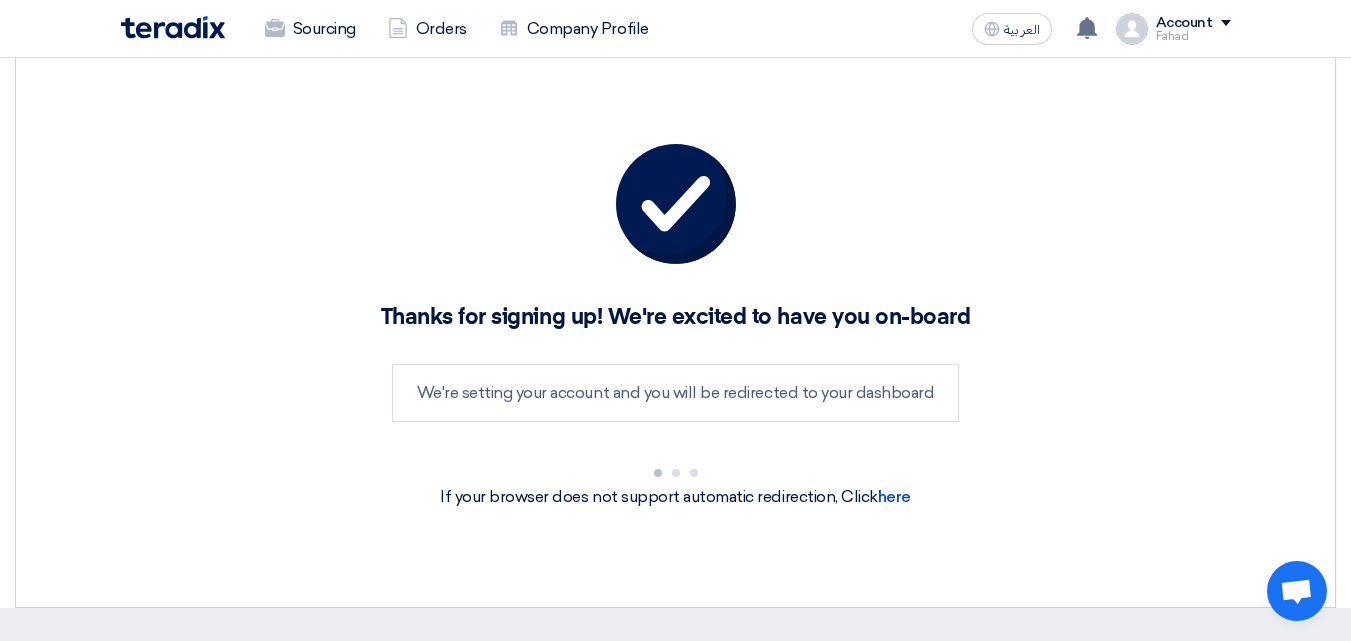 scroll, scrollTop: 0, scrollLeft: 0, axis: both 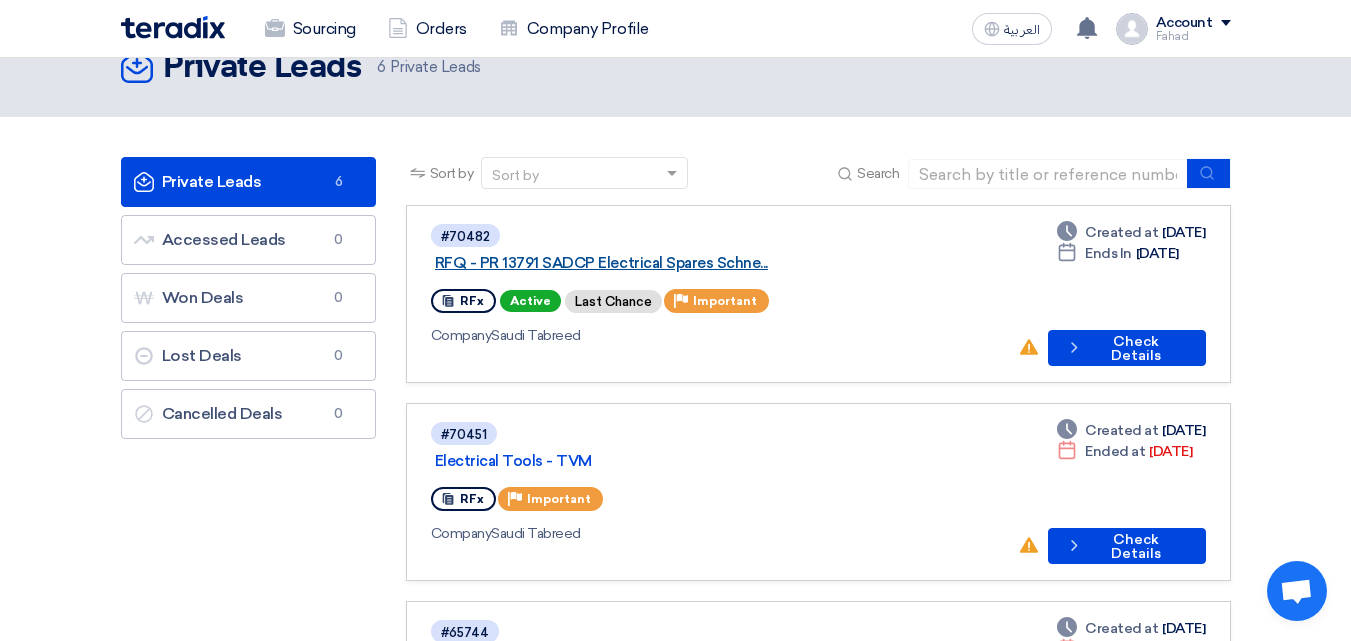 click on "RFQ - PR 13791 SADCP  Electrical Spares Schne..." 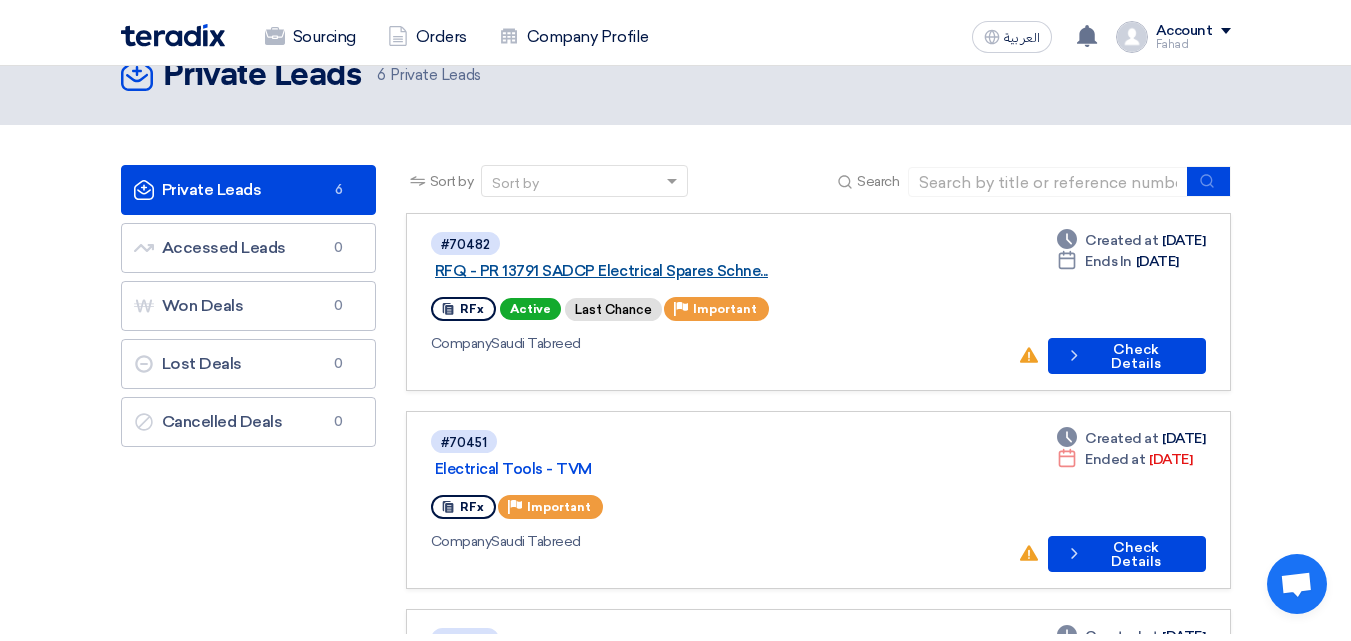 scroll, scrollTop: 0, scrollLeft: 0, axis: both 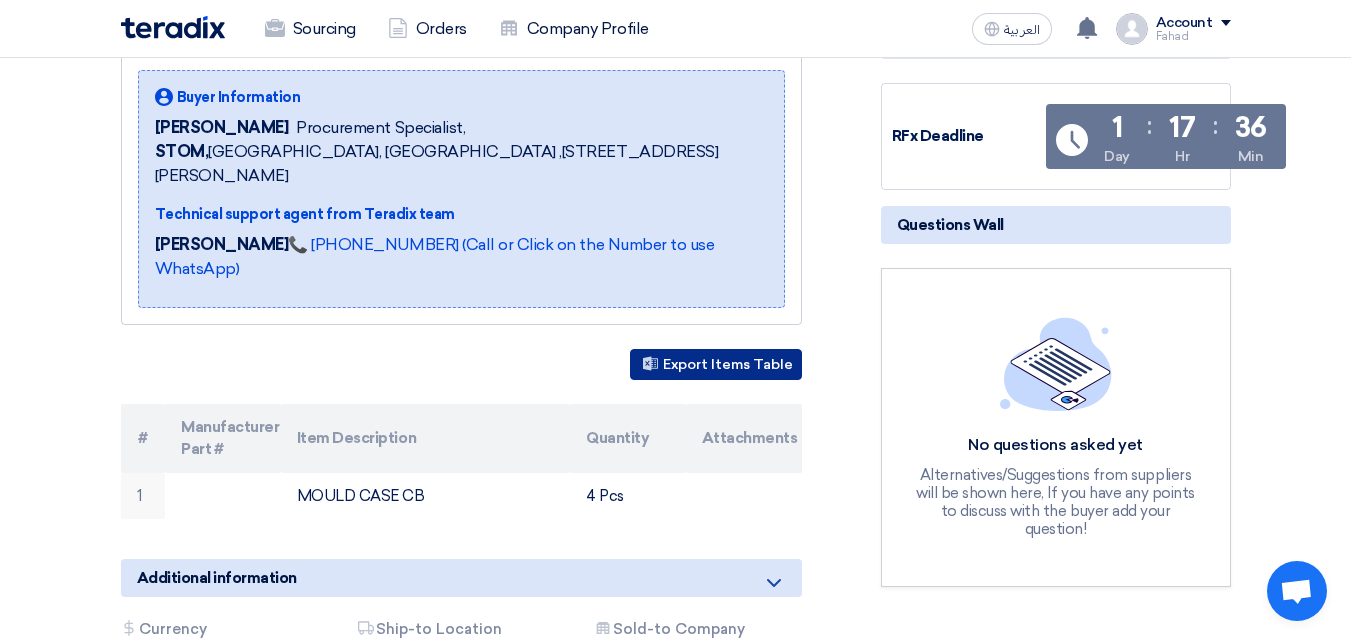 click on "Export Items Table" 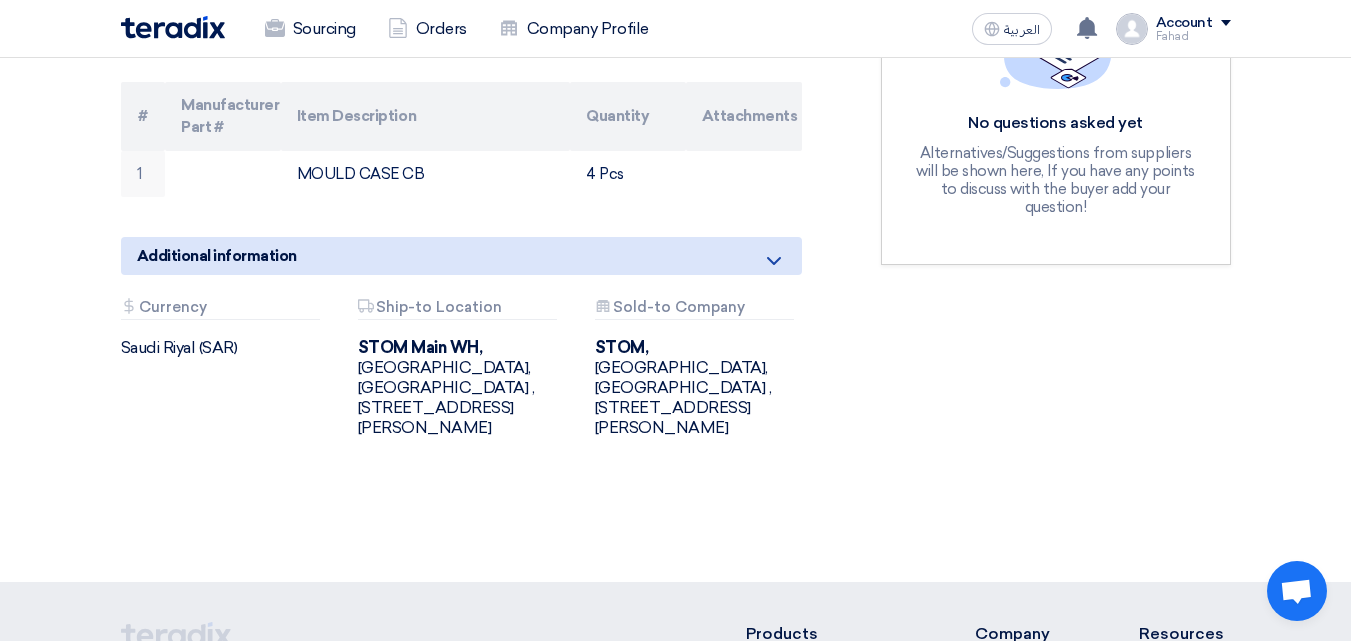 scroll, scrollTop: 569, scrollLeft: 0, axis: vertical 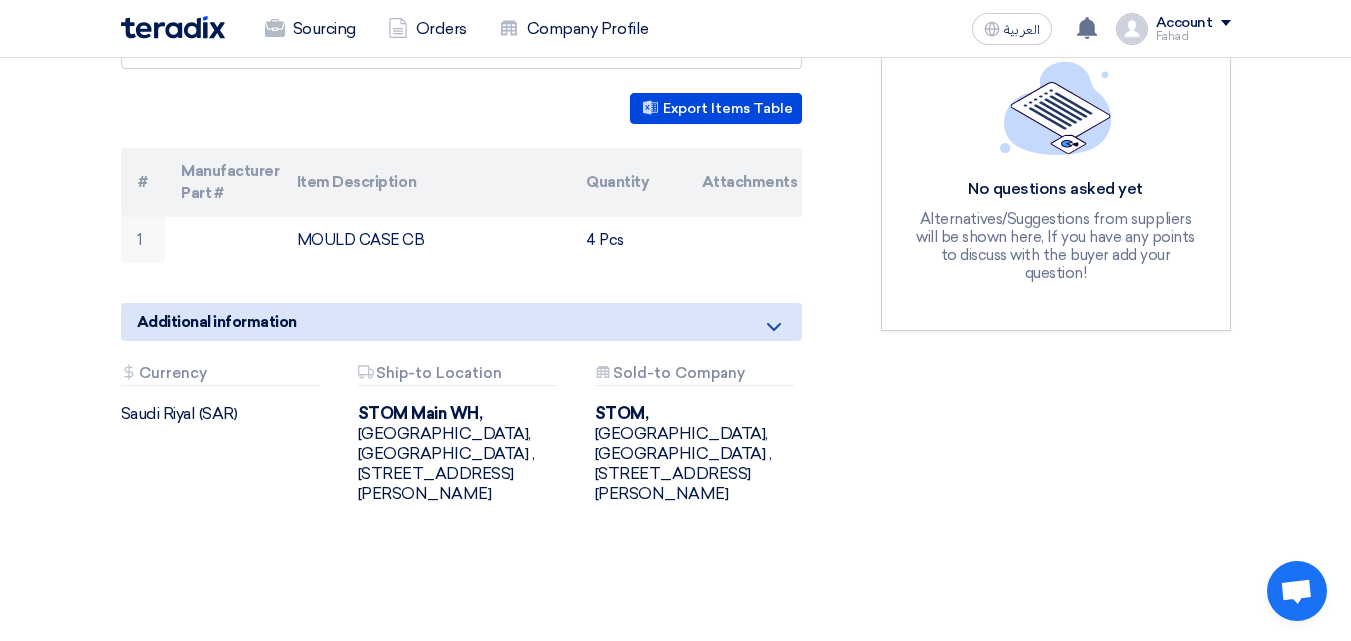 drag, startPoint x: 1349, startPoint y: 315, endPoint x: 1361, endPoint y: 179, distance: 136.52838 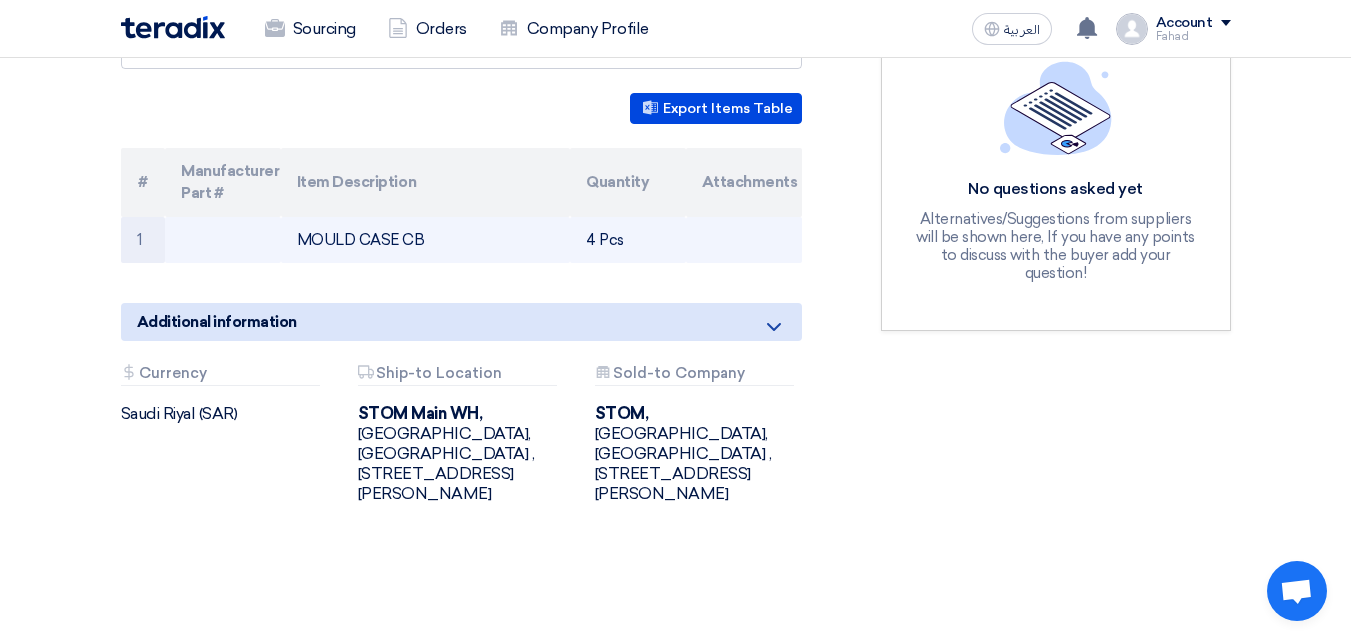 click on "MOULD CASE CB" 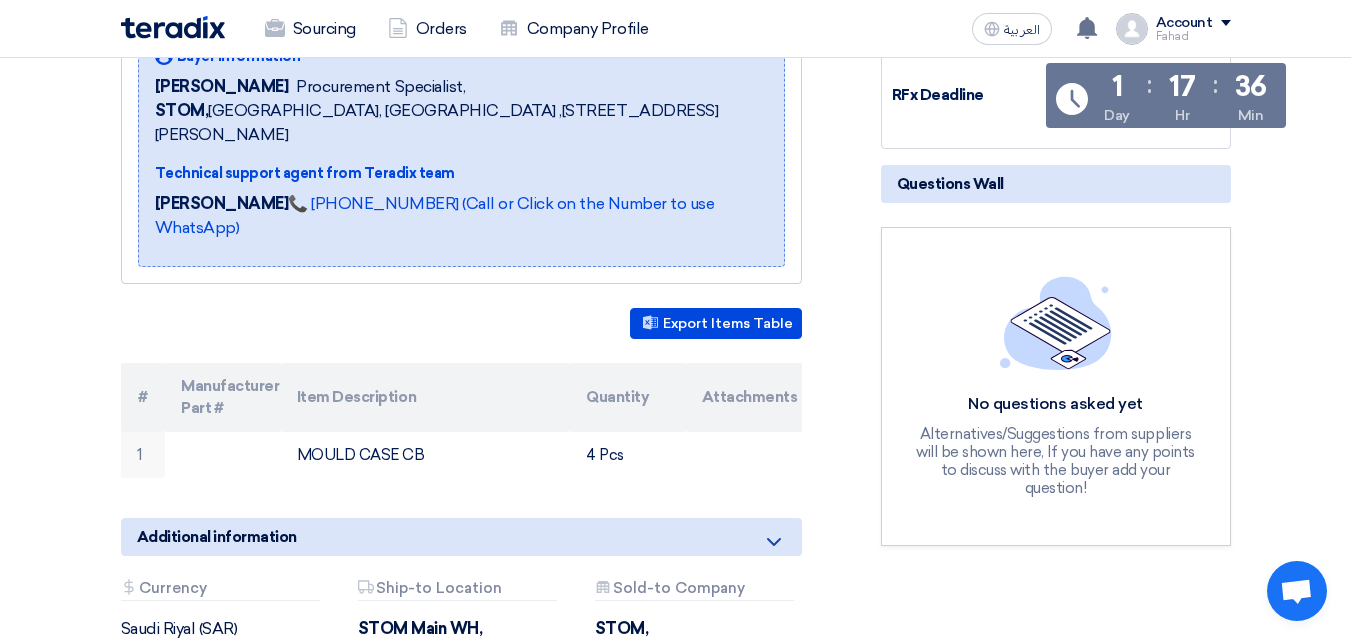 scroll, scrollTop: 360, scrollLeft: 0, axis: vertical 